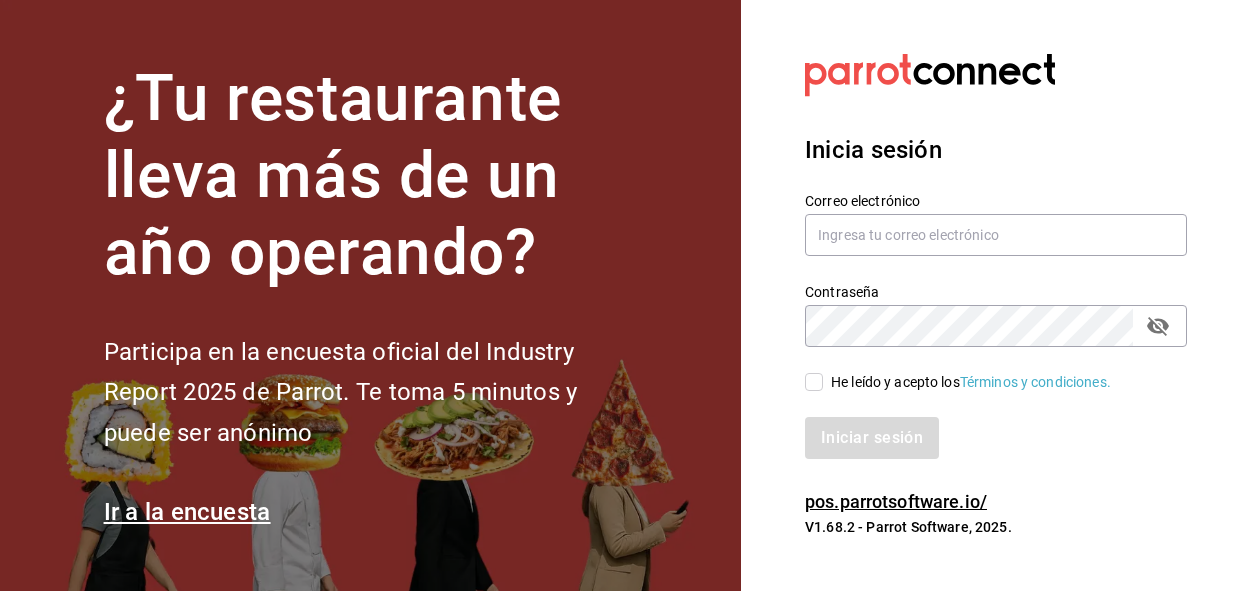 scroll, scrollTop: 0, scrollLeft: 0, axis: both 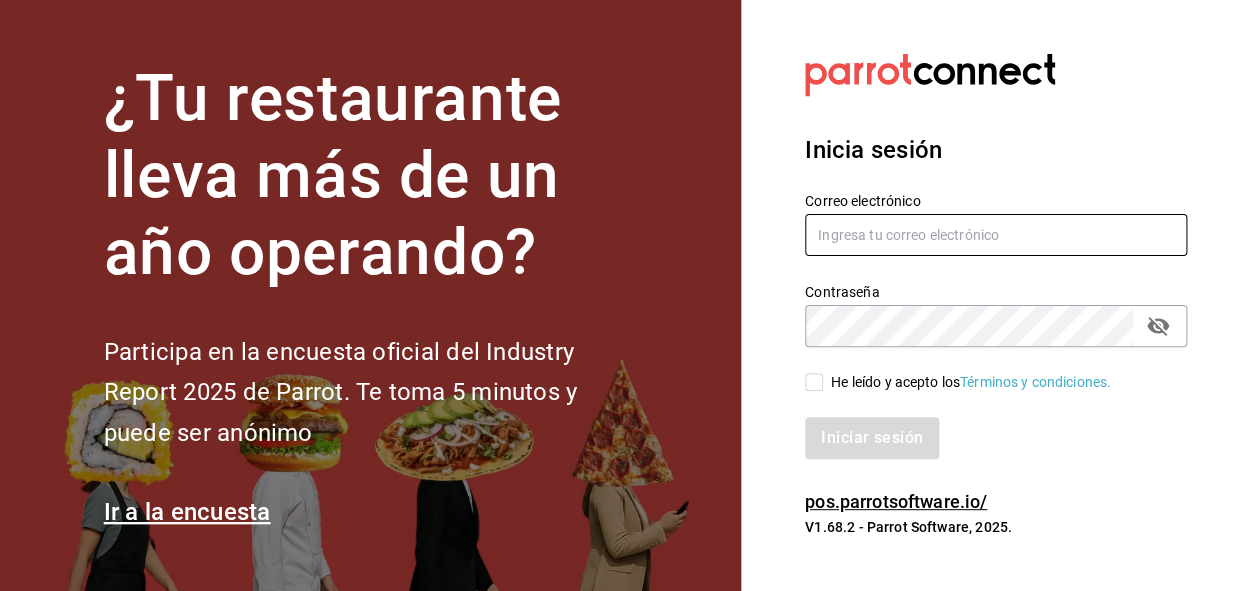 type on "administracion@example.com" 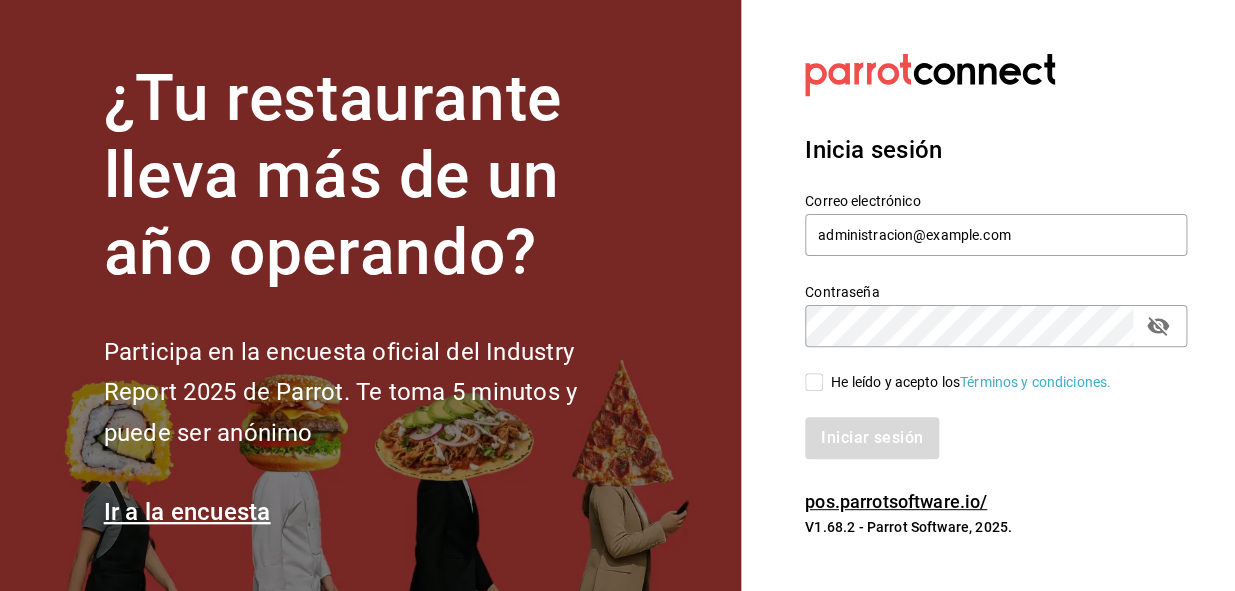 click on "He leído y acepto los  Términos y condiciones." at bounding box center (958, 382) 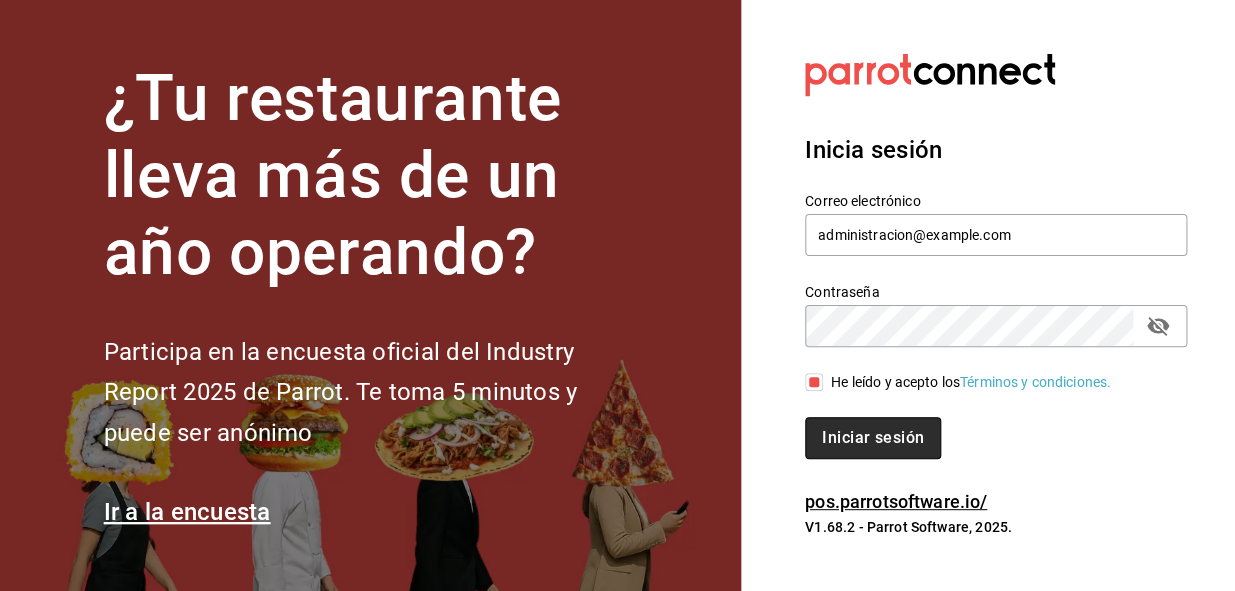 click on "Iniciar sesión" at bounding box center (873, 438) 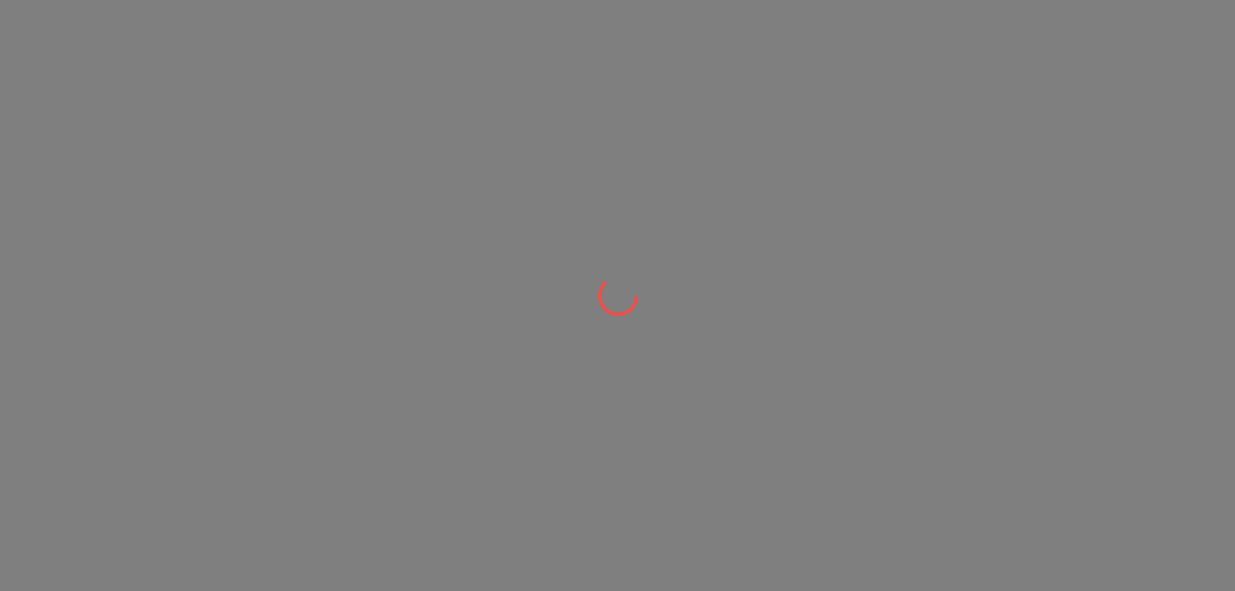scroll, scrollTop: 0, scrollLeft: 0, axis: both 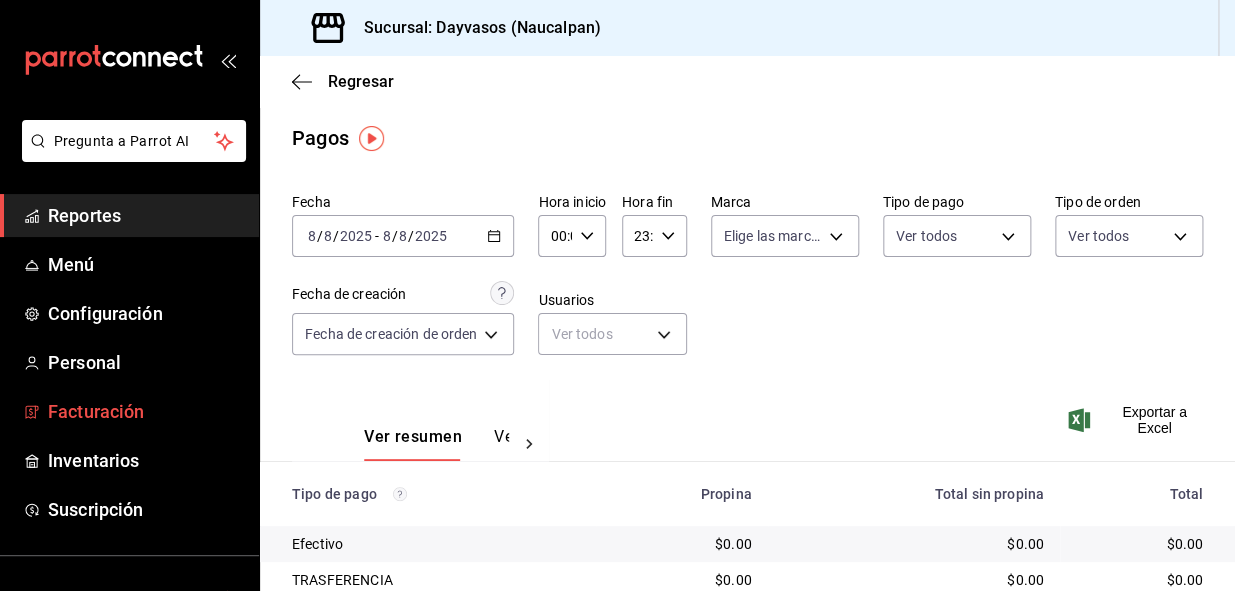 click on "Facturación" at bounding box center [145, 411] 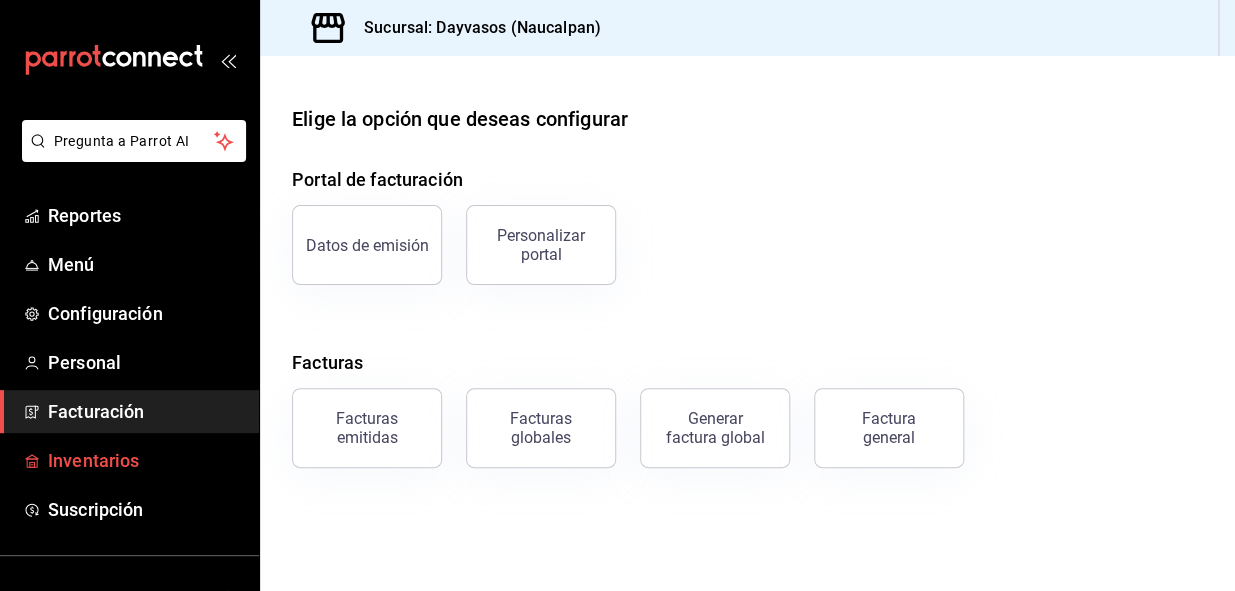 click on "Inventarios" at bounding box center [145, 460] 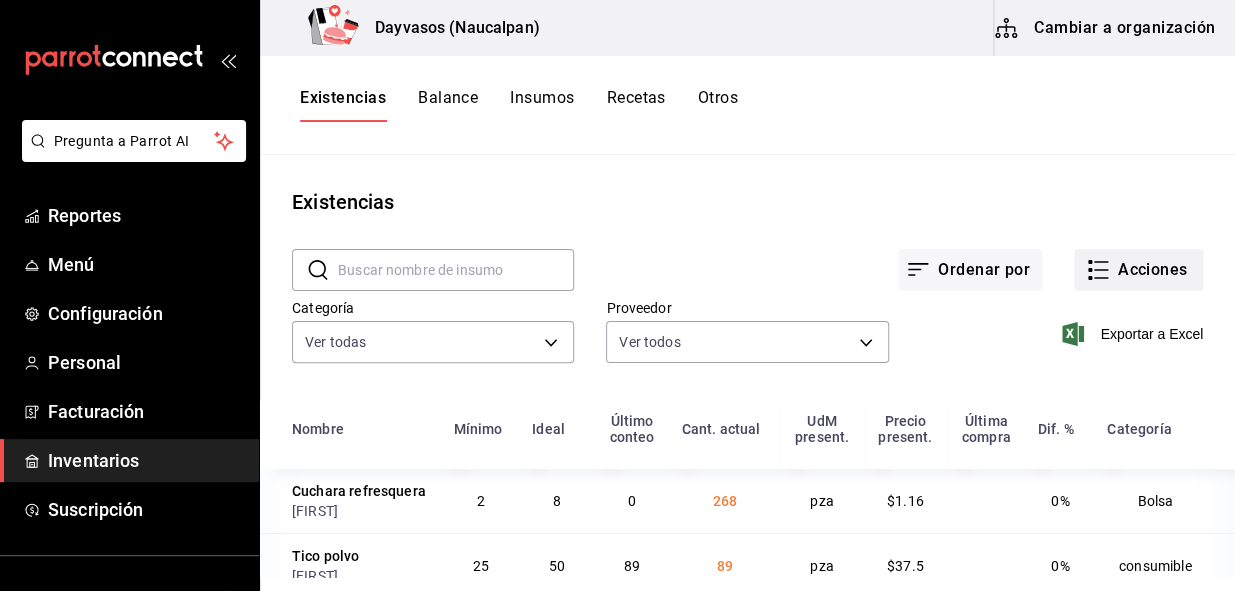 click on "Acciones" at bounding box center [1138, 270] 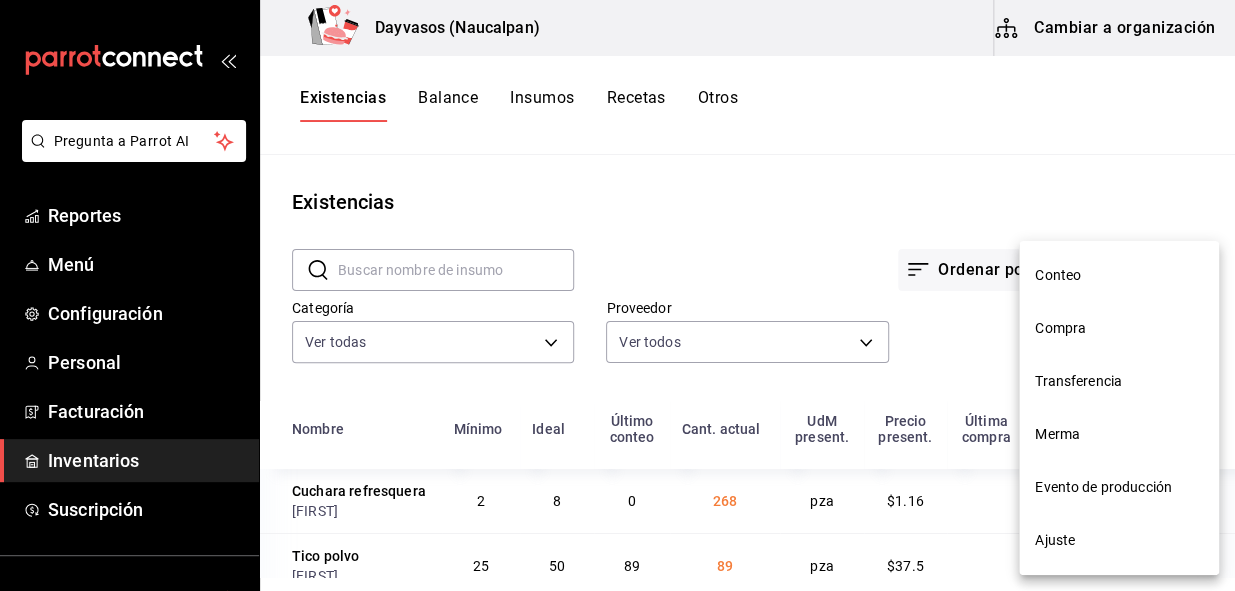 click on "Compra" at bounding box center (1119, 328) 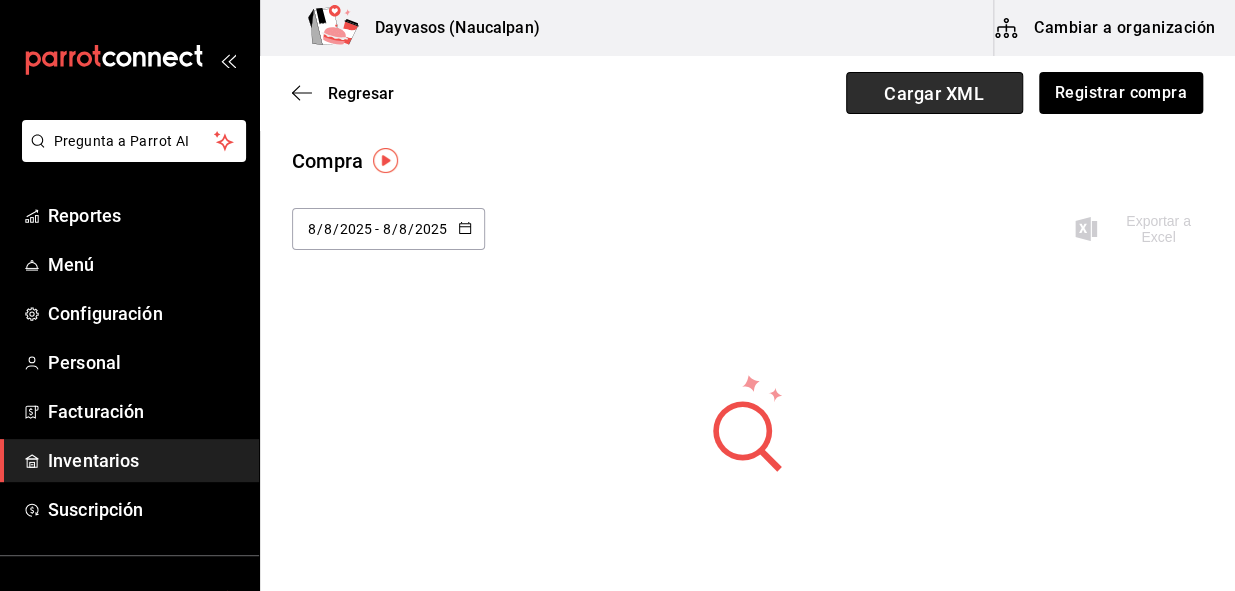 click on "Cargar XML" at bounding box center [934, 93] 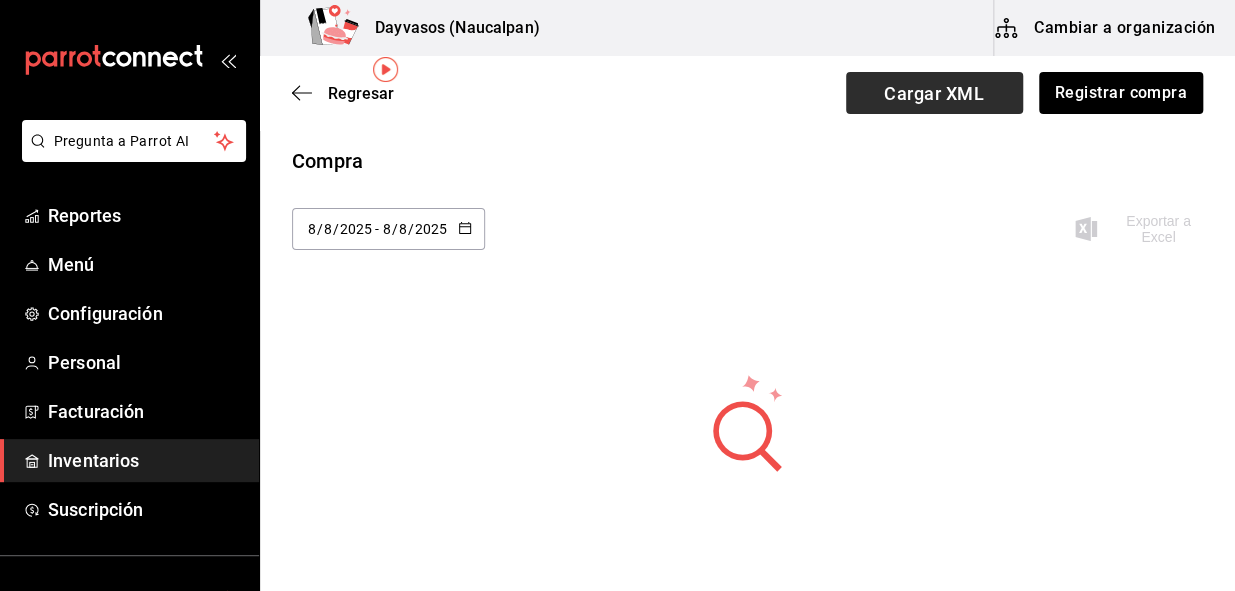 scroll, scrollTop: 120, scrollLeft: 0, axis: vertical 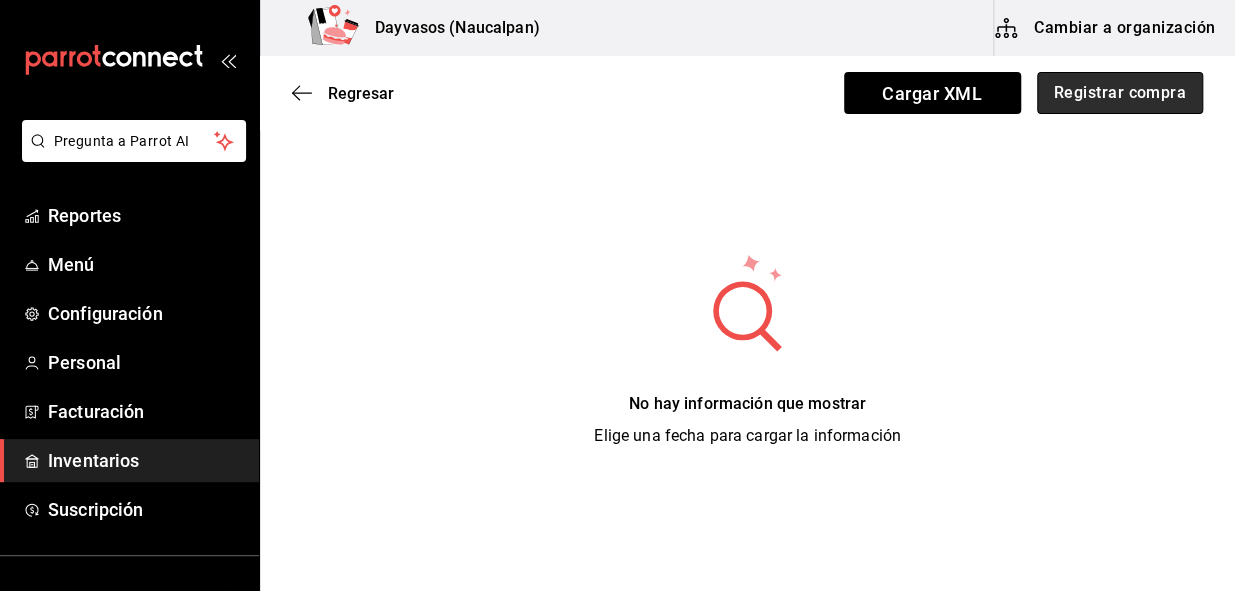 click on "Registrar compra" at bounding box center [1120, 93] 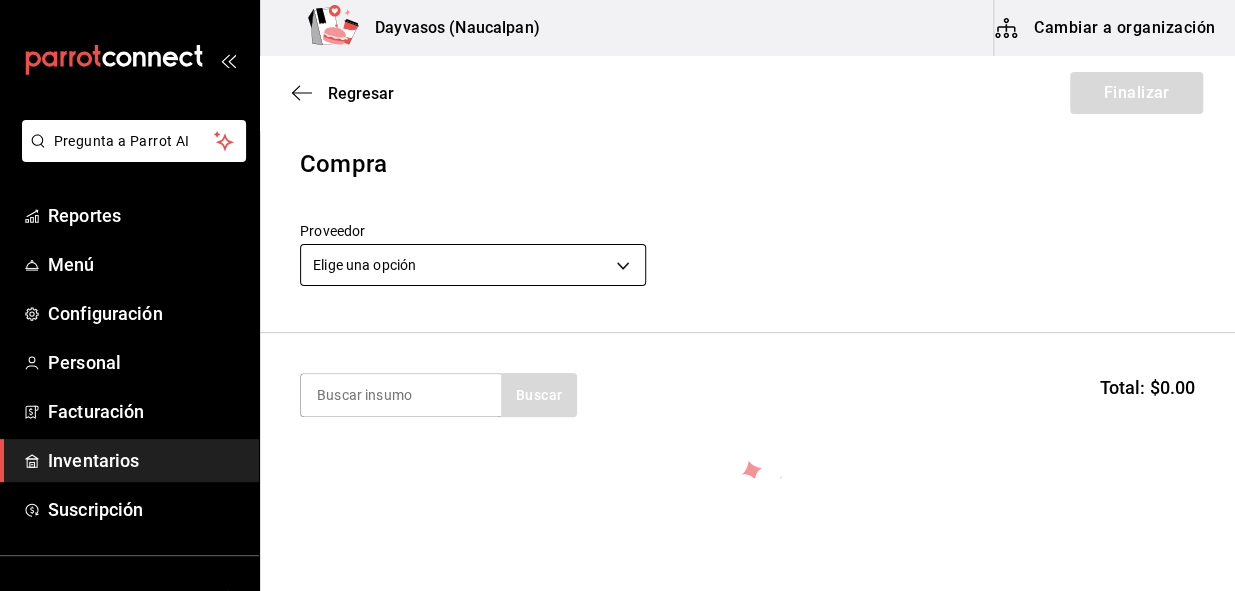 click on "Pregunta a Parrot AI Reportes   Menú   Configuración   Personal   Facturación   Inventarios   Suscripción   Ayuda Recomienda Parrot   [FIRST] [LAST]   Sugerir nueva función   Dayvasos (Naucalpan) Cambiar a organización Regresar Finalizar Compra Proveedor Elige una opción default Buscar Total: $0.00 No hay insumos a mostrar. Busca un insumo para agregarlo a la lista GANA 1 MES GRATIS EN TU SUSCRIPCIÓN AQUÍ ¿Recuerdas cómo empezó tu restaurante?
Hoy puedes ayudar a un colega a tener el mismo cambio que tú viviste.
Recomienda Parrot directamente desde tu Portal Administrador.
Es fácil y rápido.
🎁 Por cada restaurante que se una, ganas 1 mes gratis. Ver video tutorial Ir a video Pregunta a Parrot AI Reportes   Menú   Configuración   Personal   Facturación   Inventarios   Suscripción   Ayuda Recomienda Parrot   [FIRST] [LAST]   Sugerir nueva función   Editar Eliminar Visitar centro de ayuda ([PHONE]) soporte@parrotsoftware.io Visitar centro de ayuda ([PHONE])" at bounding box center (617, 239) 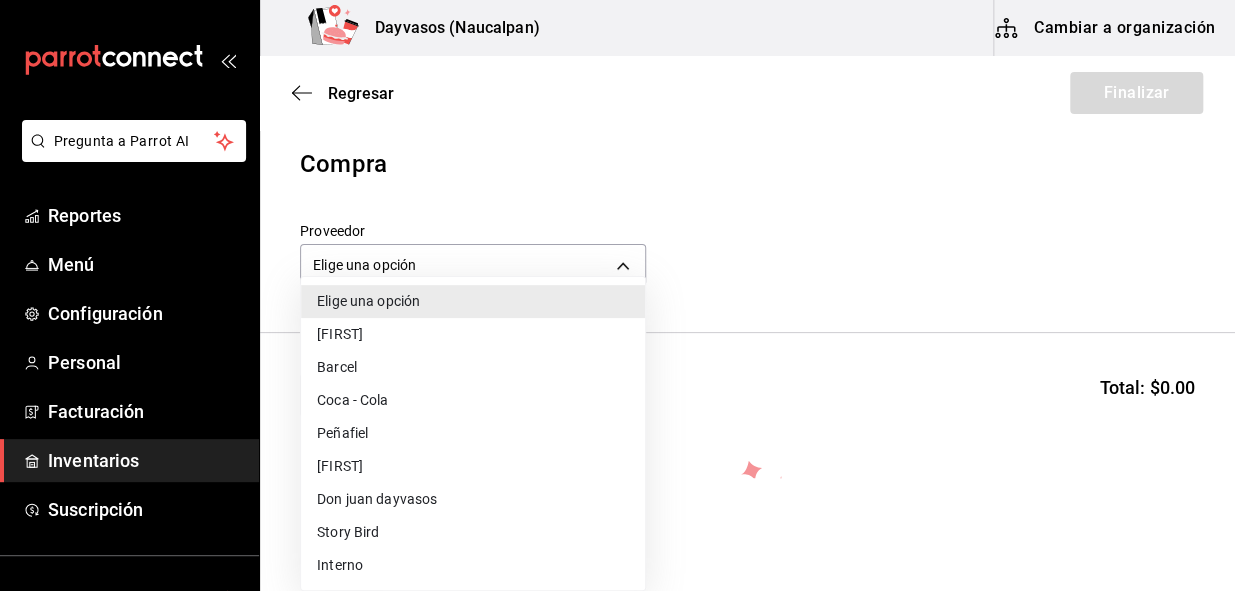 click on "Peñafiel" at bounding box center (473, 433) 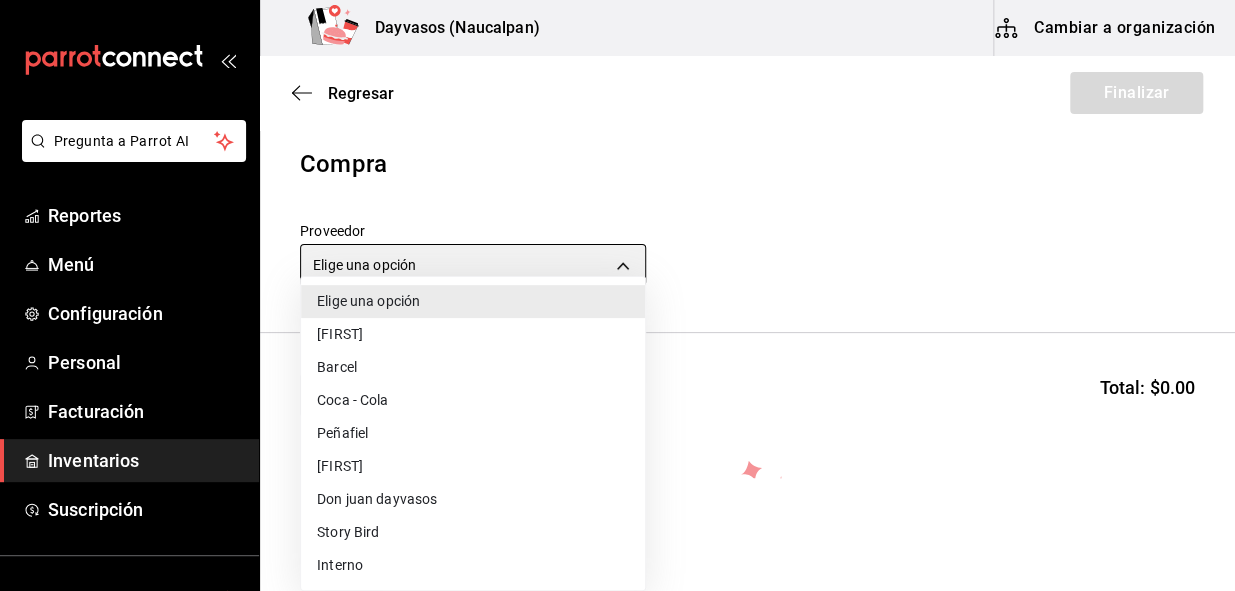 type on "[UUID]" 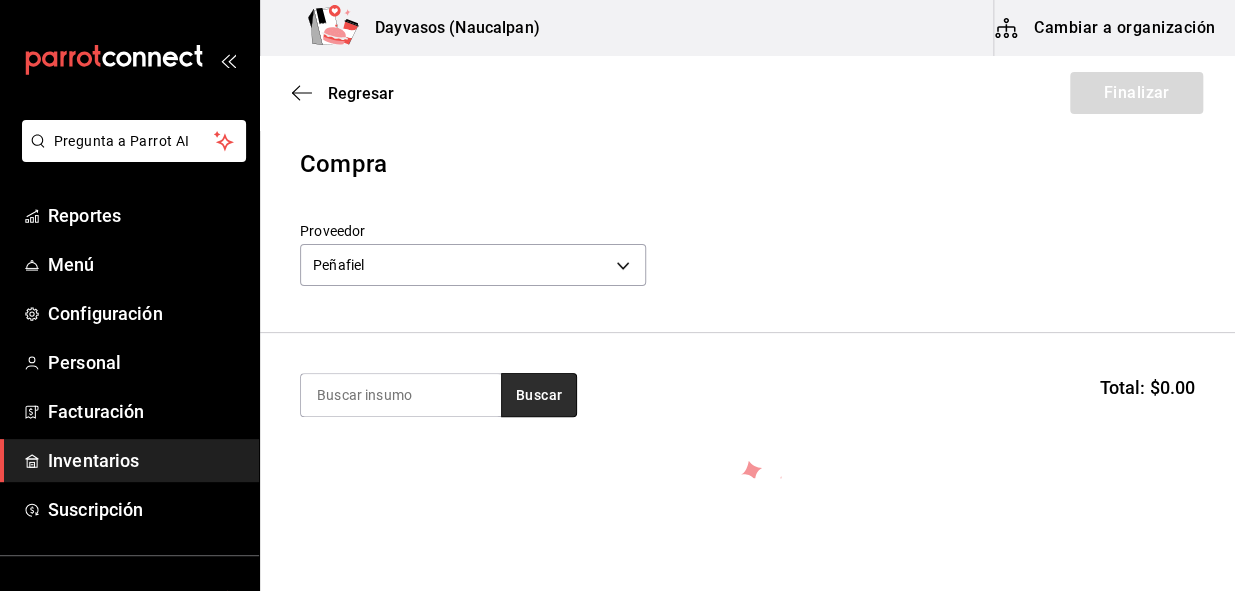 click on "Buscar" at bounding box center [539, 395] 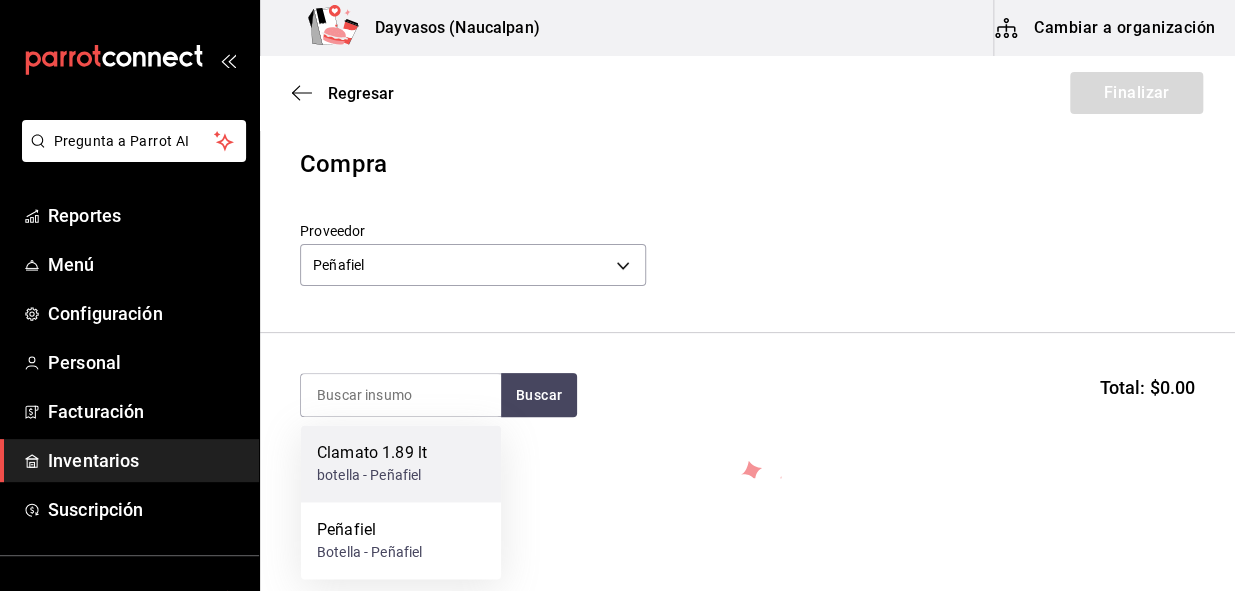 click on "Clamato 1.89 lt botella - Peñafiel" at bounding box center (401, 463) 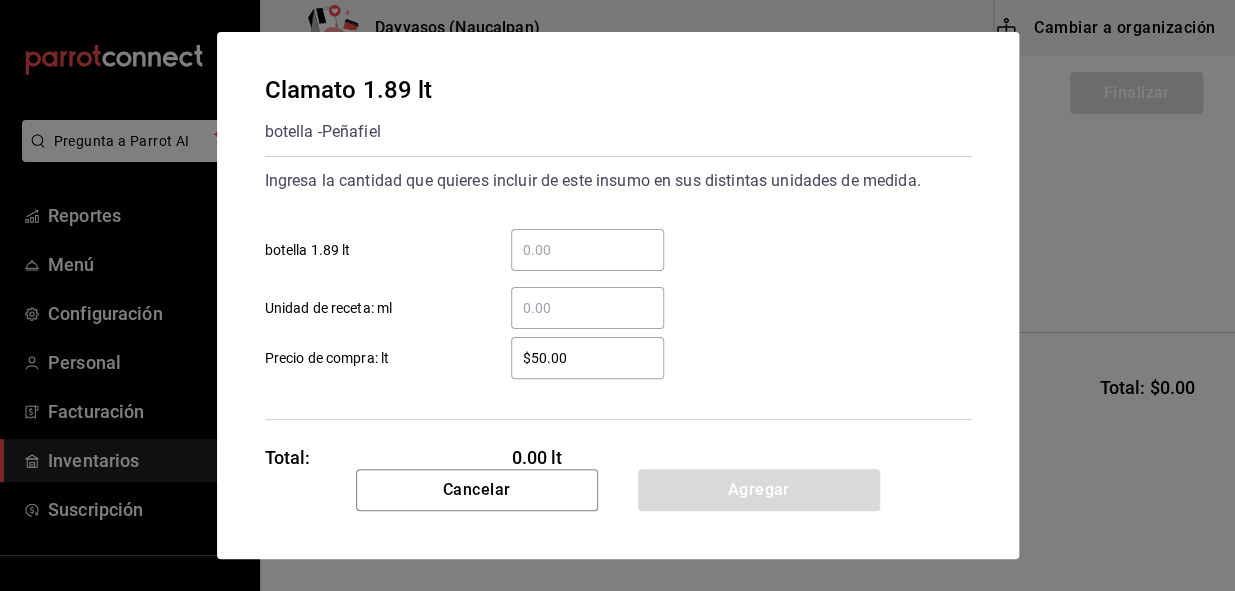 click on "​" at bounding box center [587, 250] 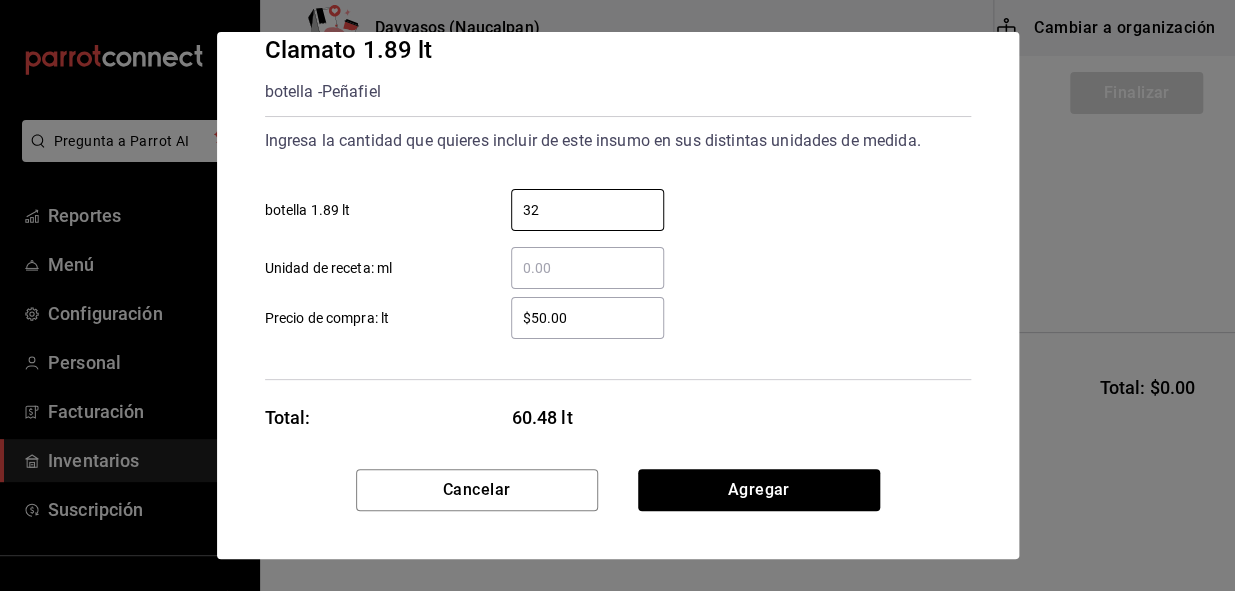 scroll, scrollTop: 57, scrollLeft: 0, axis: vertical 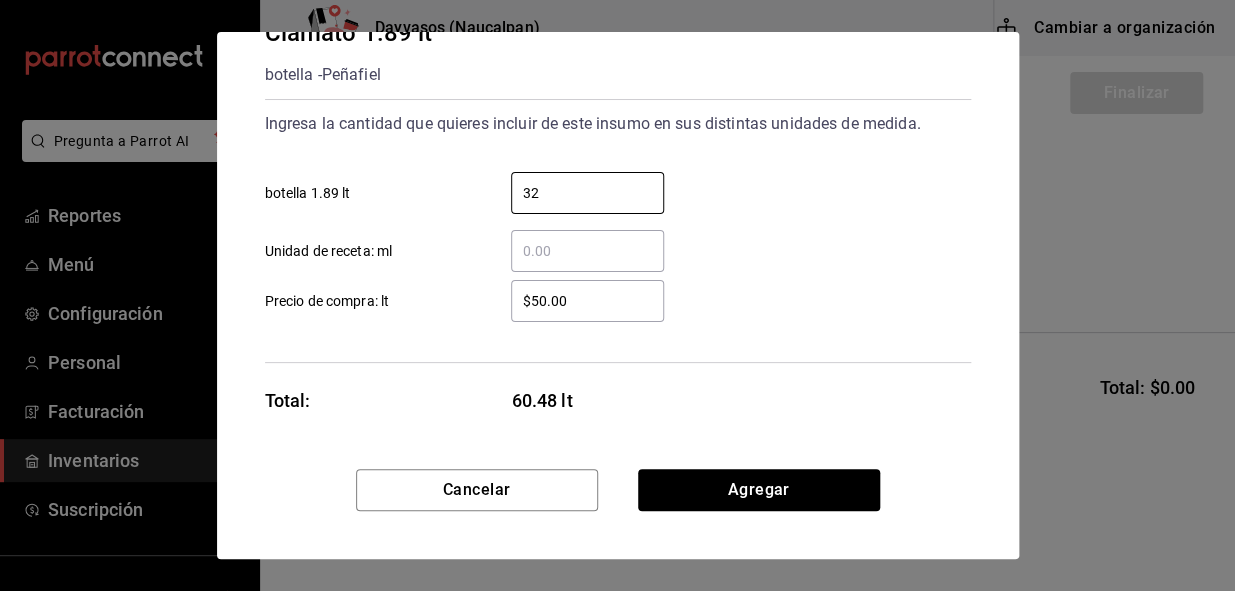 type on "32" 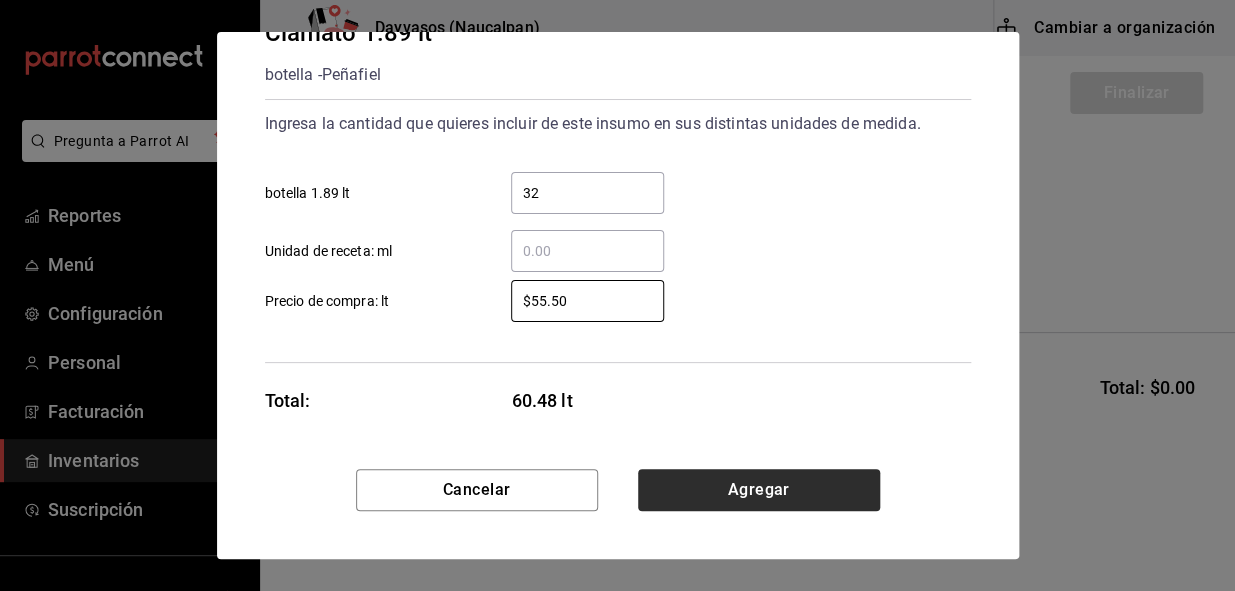 type on "$55.50" 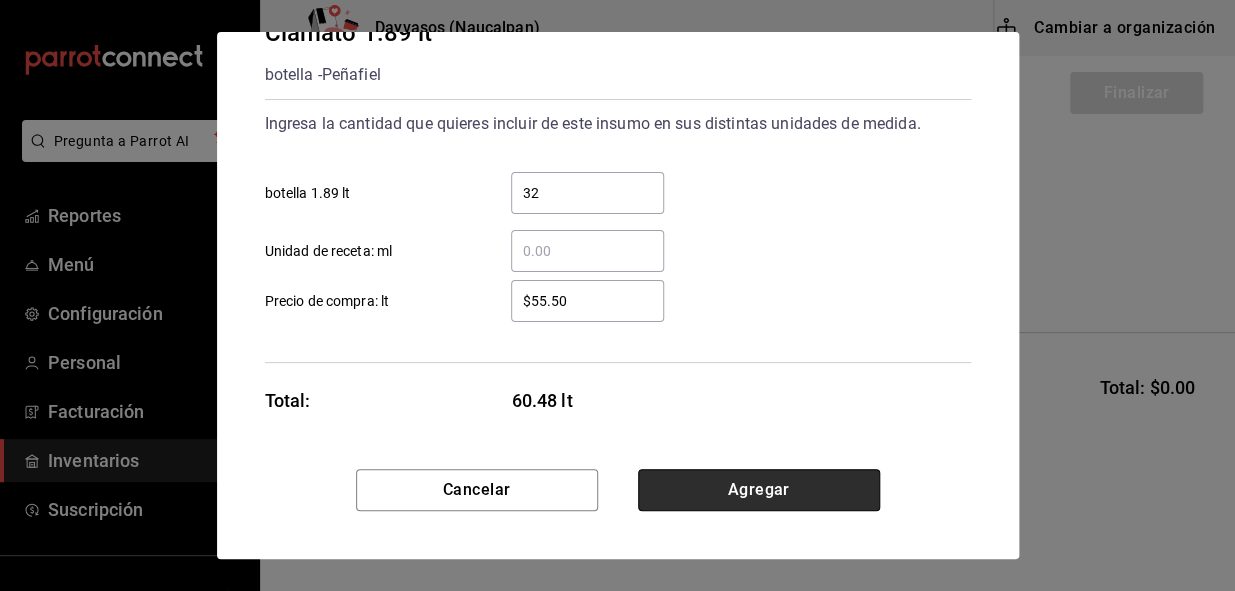 click on "Agregar" at bounding box center (759, 490) 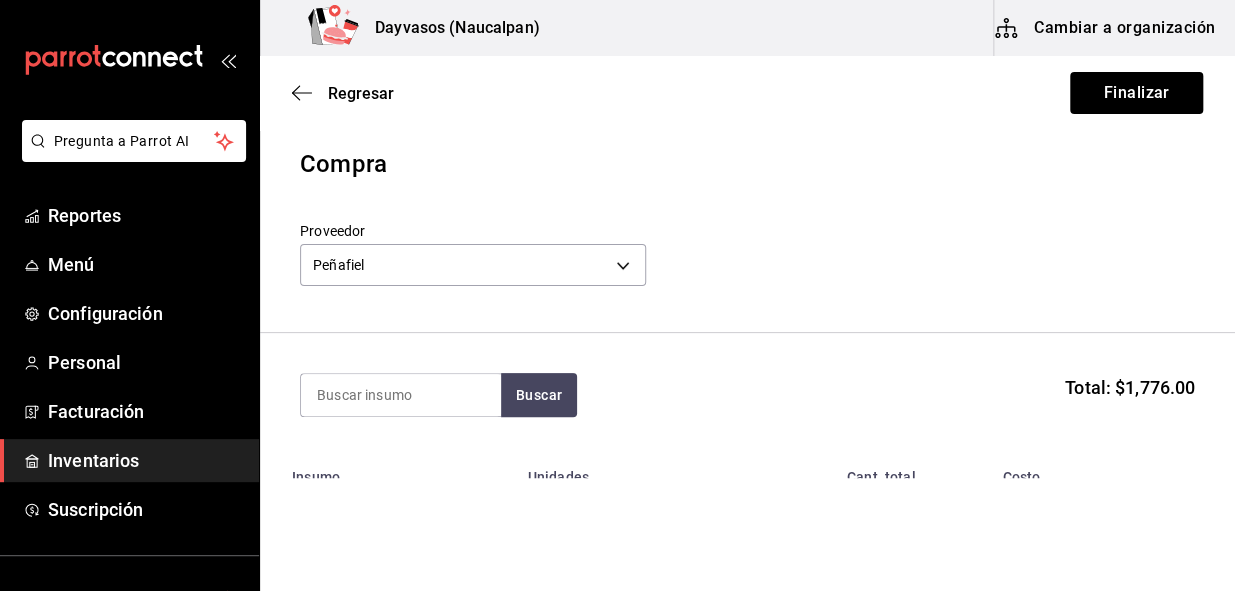 scroll, scrollTop: 140, scrollLeft: 0, axis: vertical 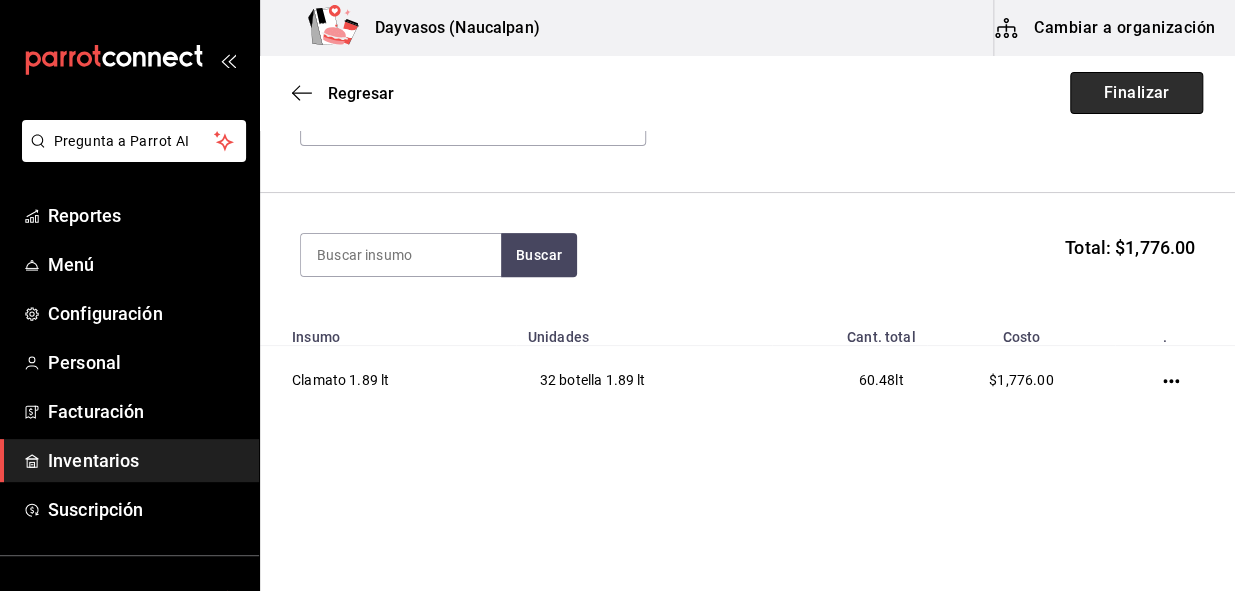 click on "Finalizar" at bounding box center [1136, 93] 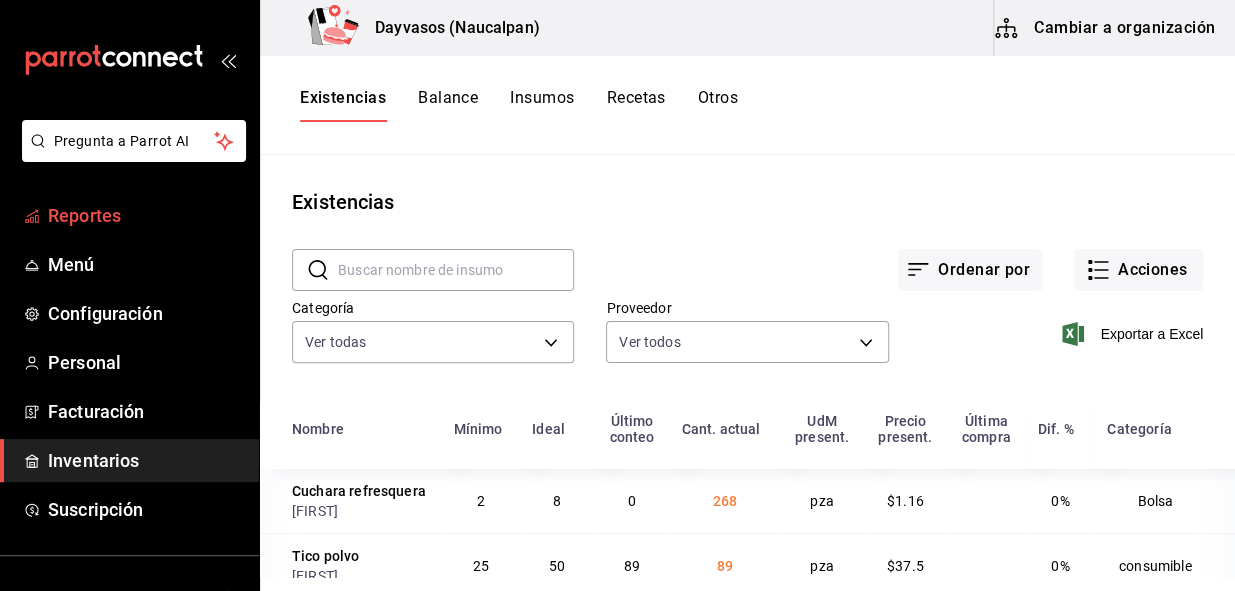 click on "Reportes" at bounding box center [145, 215] 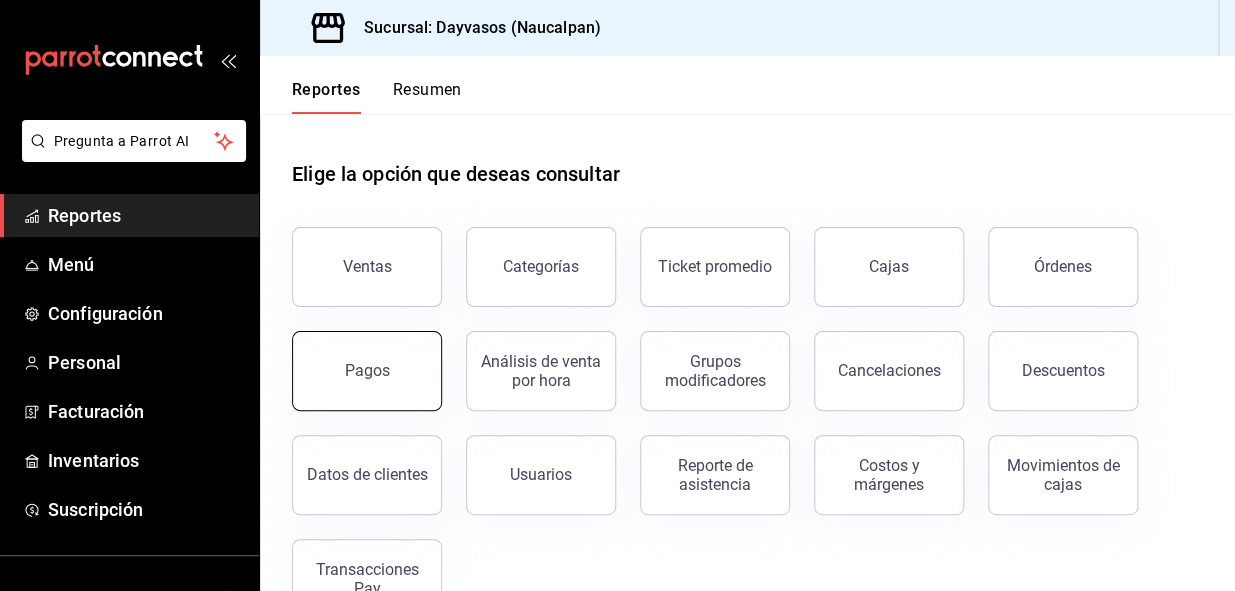 click on "Pagos" at bounding box center (367, 371) 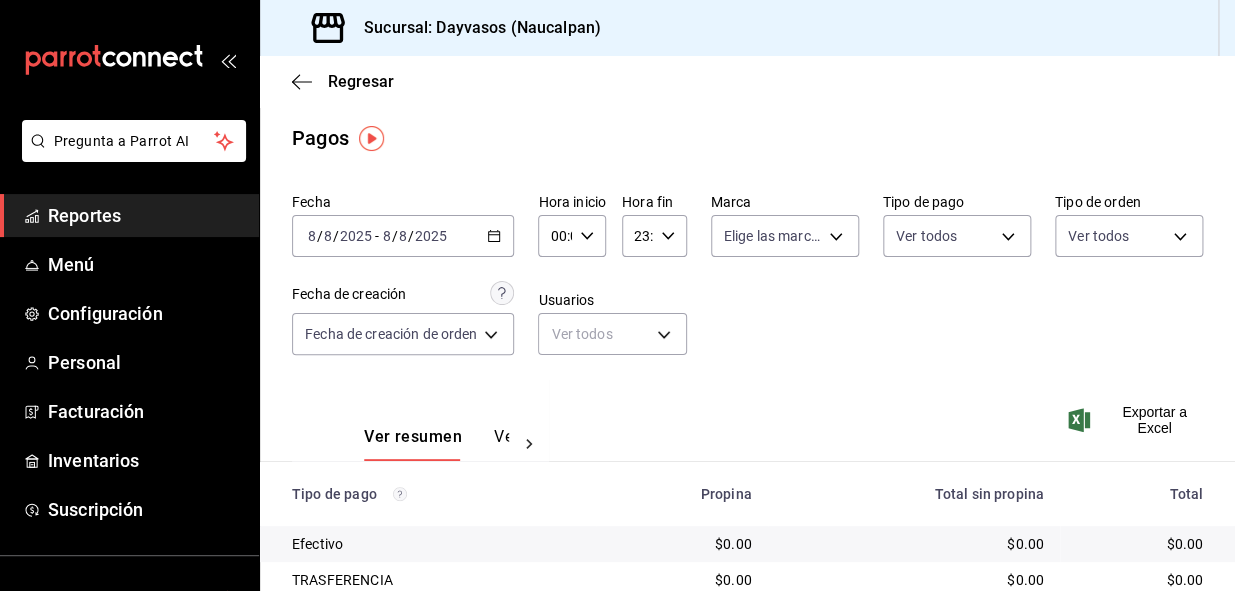 click on "2025-08-08 8 / 8 / 2025 - 2025-08-08 8 / 8 / 2025" at bounding box center (403, 236) 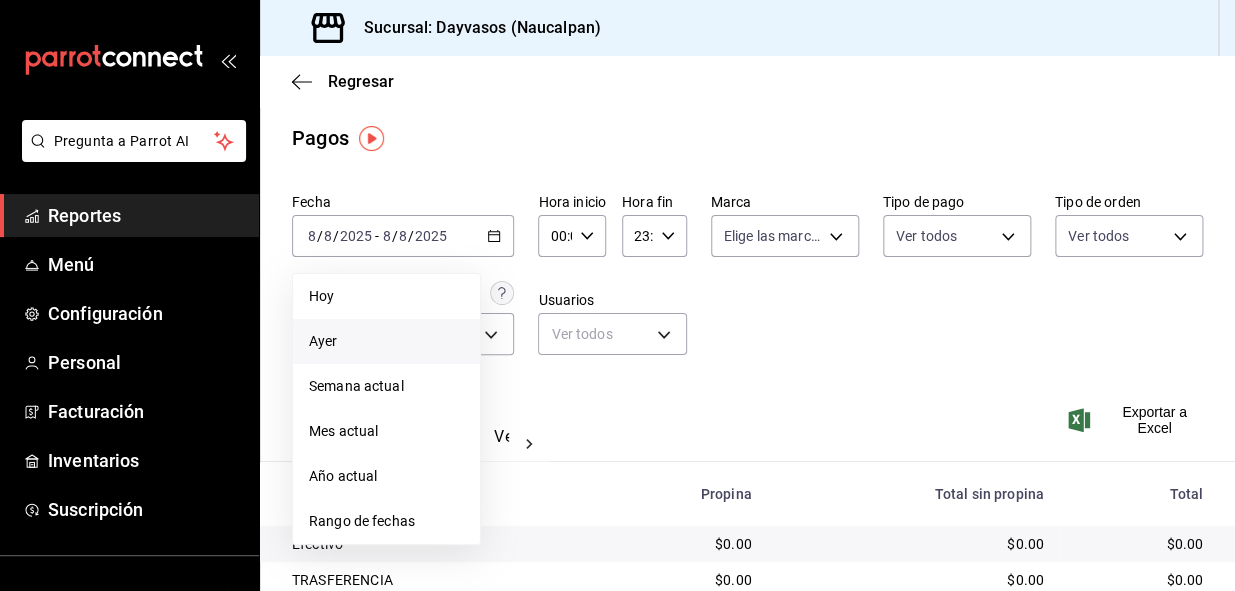 click on "Ayer" at bounding box center (386, 341) 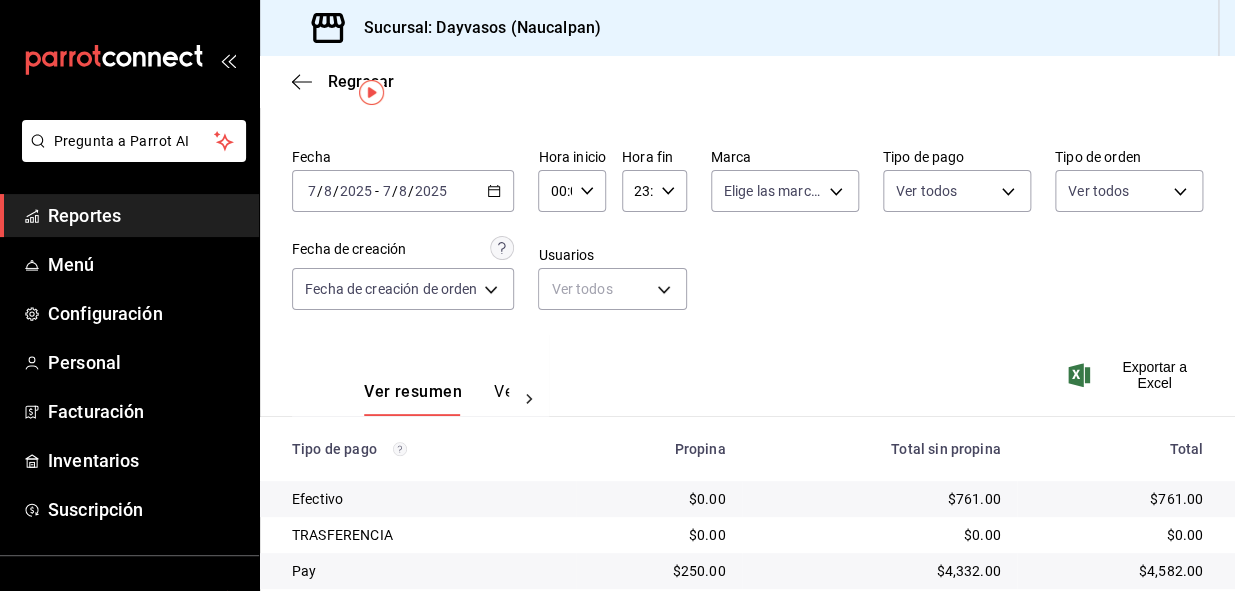 scroll, scrollTop: 0, scrollLeft: 0, axis: both 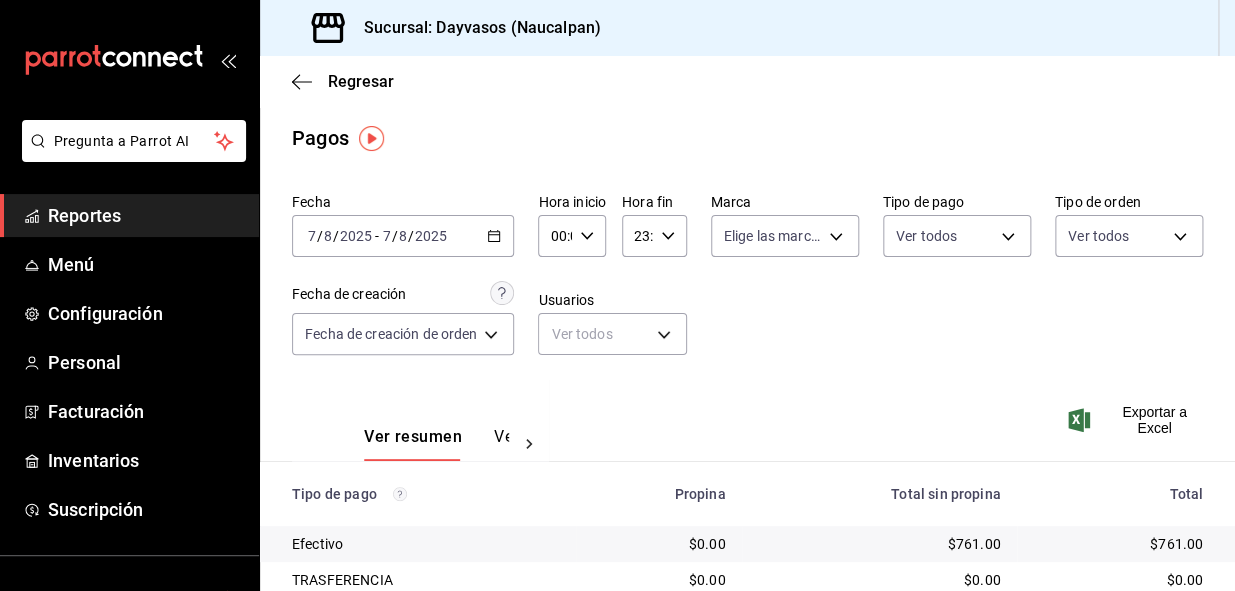 click 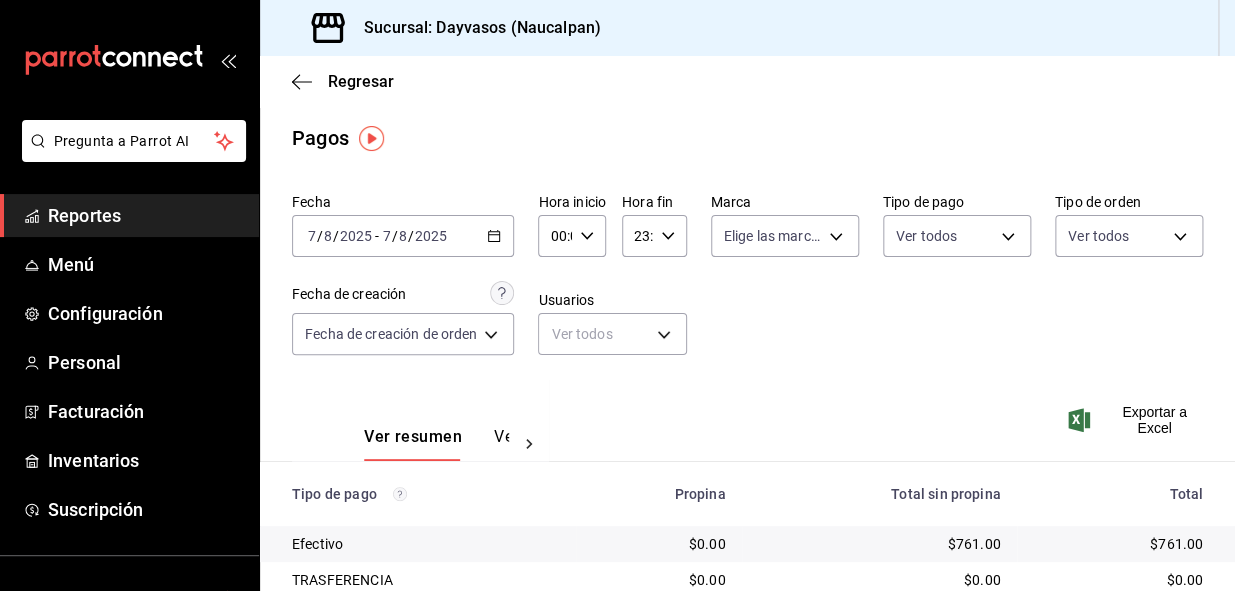 click on "2025-08-07 7 / 8 / 2025 - 2025-08-07 7 / 8 / 2025" at bounding box center [403, 236] 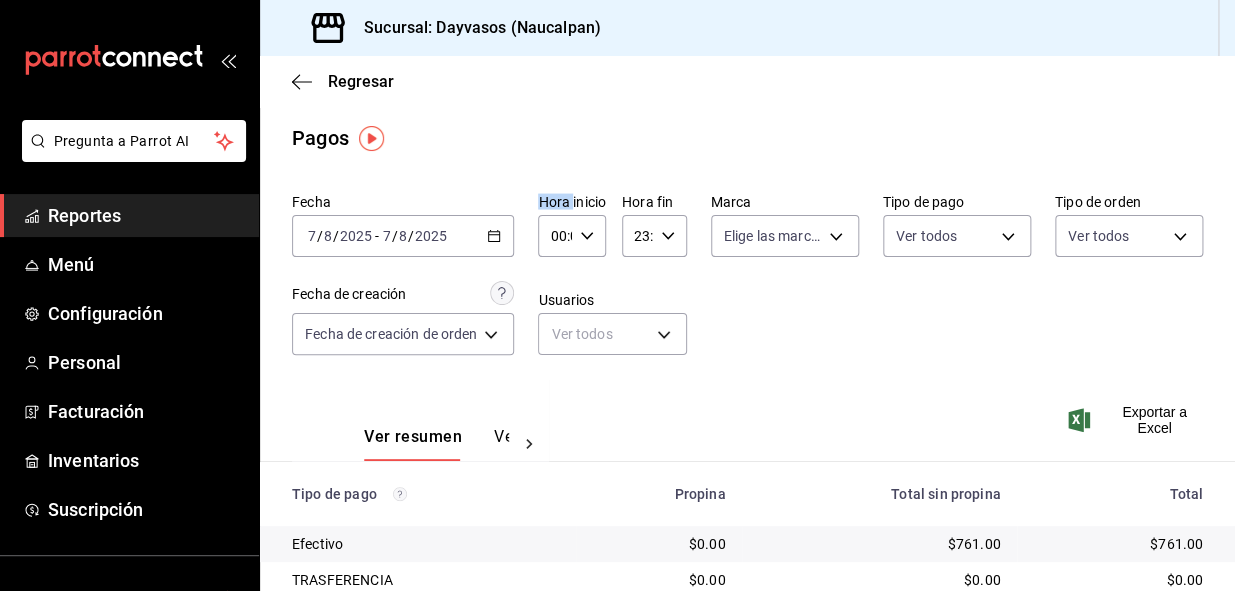 click on "2025-08-07 7 / 8 / 2025 - 2025-08-07 7 / 8 / 2025" at bounding box center [403, 236] 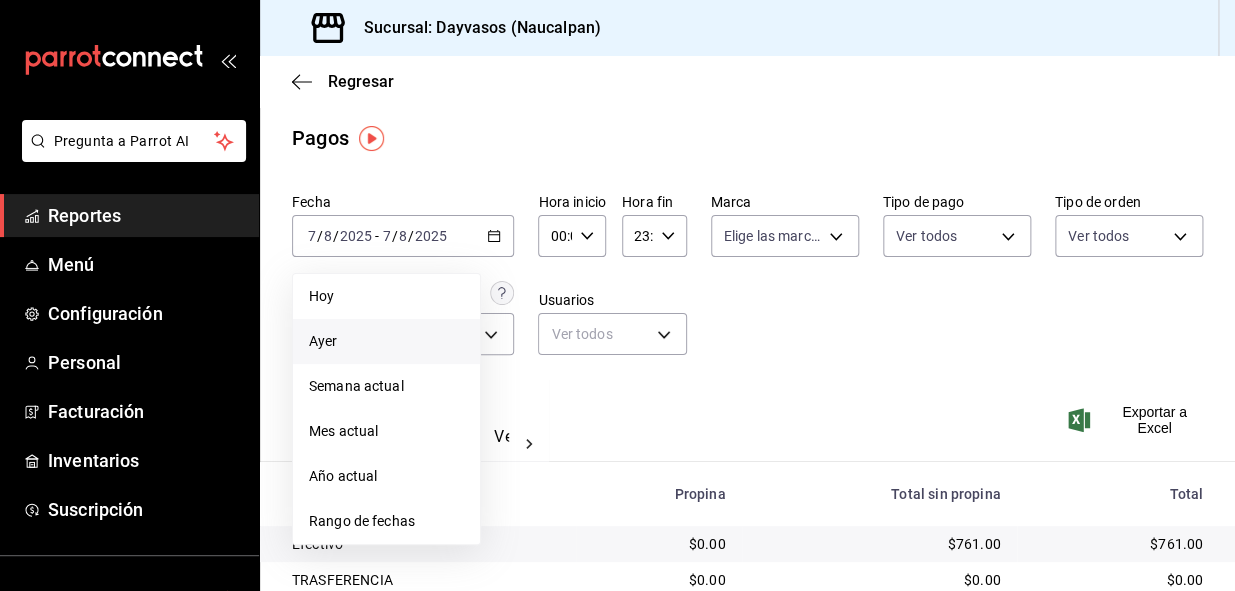 click on "Pregunta a Parrot AI Reportes   Menú   Configuración   Personal   Facturación   Inventarios   Suscripción   Ayuda Recomienda Parrot   [FIRST] [LAST]   Sugerir nueva función   Dayvasos (Naucalpan) Cambiar a organización Regresar Finalizar Compra Proveedor Elige una opción default Buscar Total: $0.00 No hay insumos a mostrar. Busca un insumo para agregarlo a la lista GANA 1 MES GRATIS EN TU SUSCRIPCIÓN AQUÍ ¿Recuerdas cómo empezó tu restaurante?
Hoy puedes ayudar a un colega a tener el mismo cambio que tú viviste.
Recomienda Parrot directamente desde tu Portal Administrador.
Es fácil y rápido.
🎁 Por cada restaurante que se una, ganas 1 mes gratis. Ver video tutorial Ir a video Pregunta a Parrot AI Reportes   Menú   Configuración   Personal   Facturación   Inventarios   Suscripción   Ayuda Recomienda Parrot   [FIRST] [LAST]   Sugerir nueva función   Editar Eliminar Visitar centro de ayuda ([PHONE]) soporte@parrotsoftware.io Visitar centro de ayuda ([PHONE])" at bounding box center [747, 282] 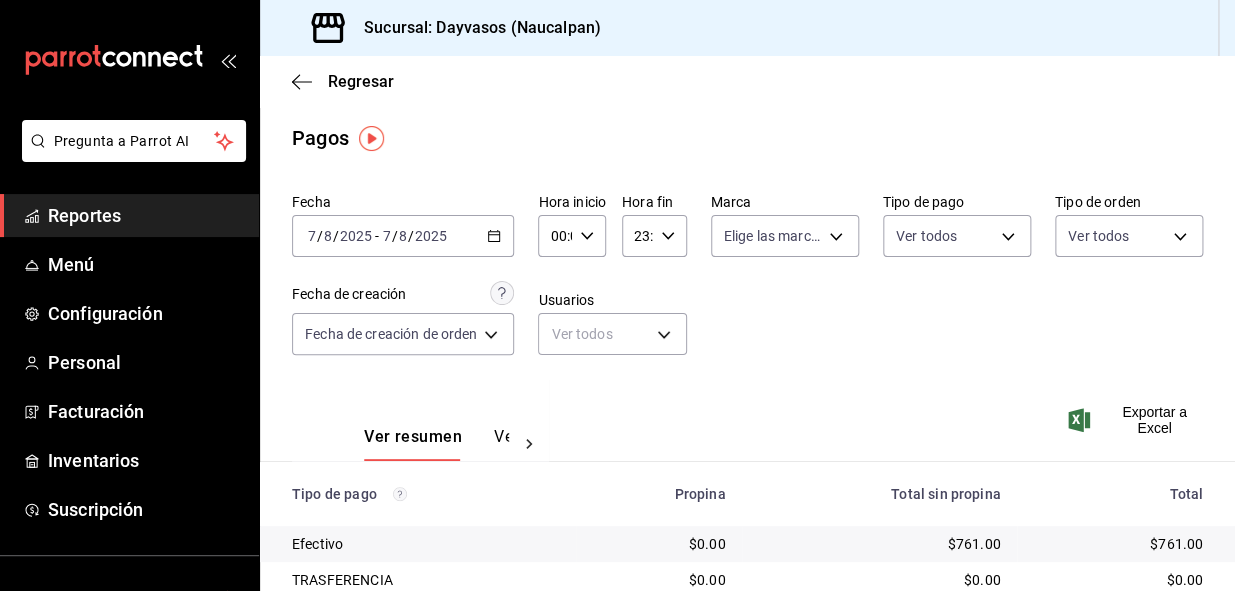 click on "Exportar a Excel" at bounding box center [1121, 420] 